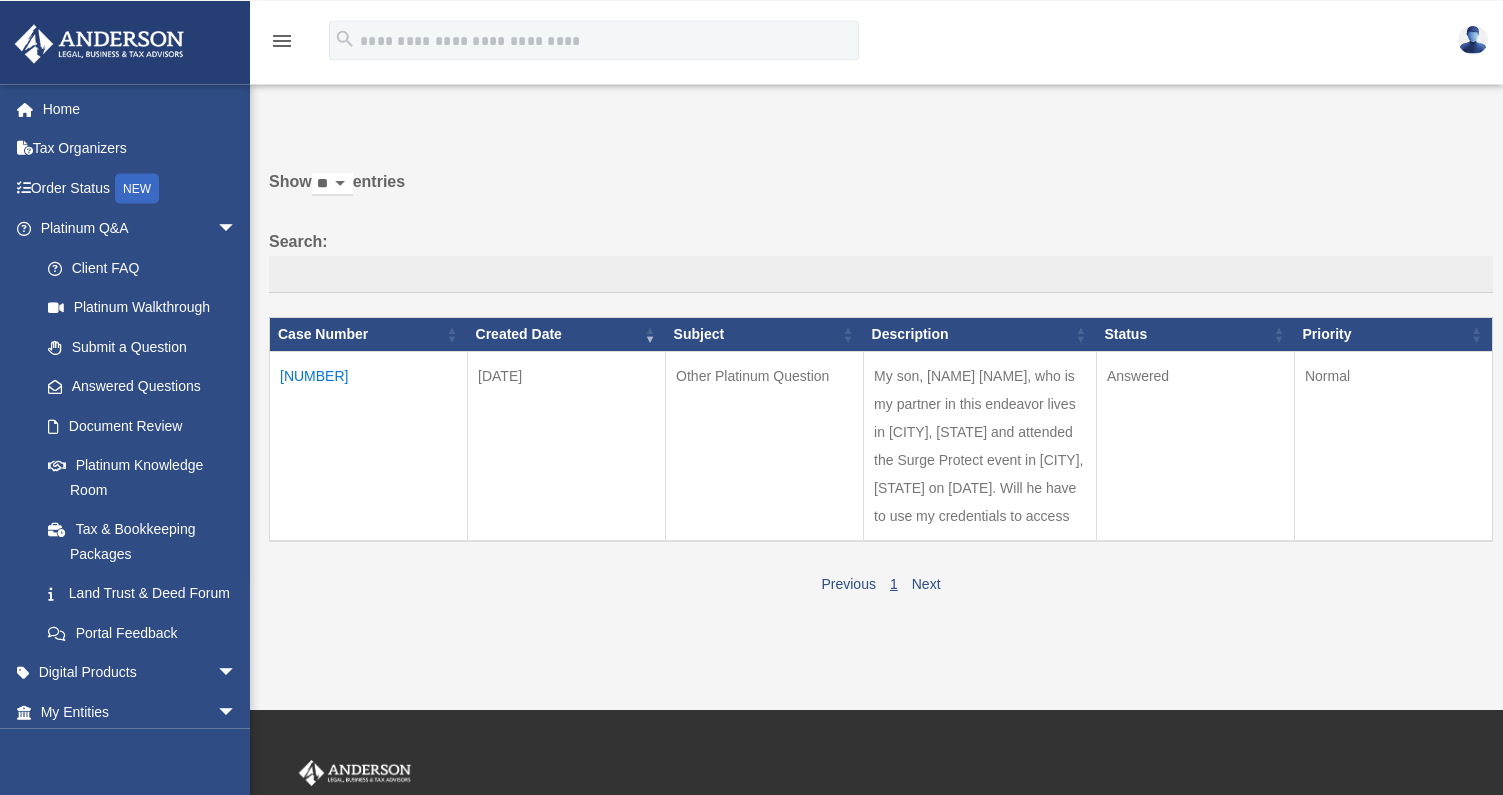 scroll, scrollTop: 26, scrollLeft: 0, axis: vertical 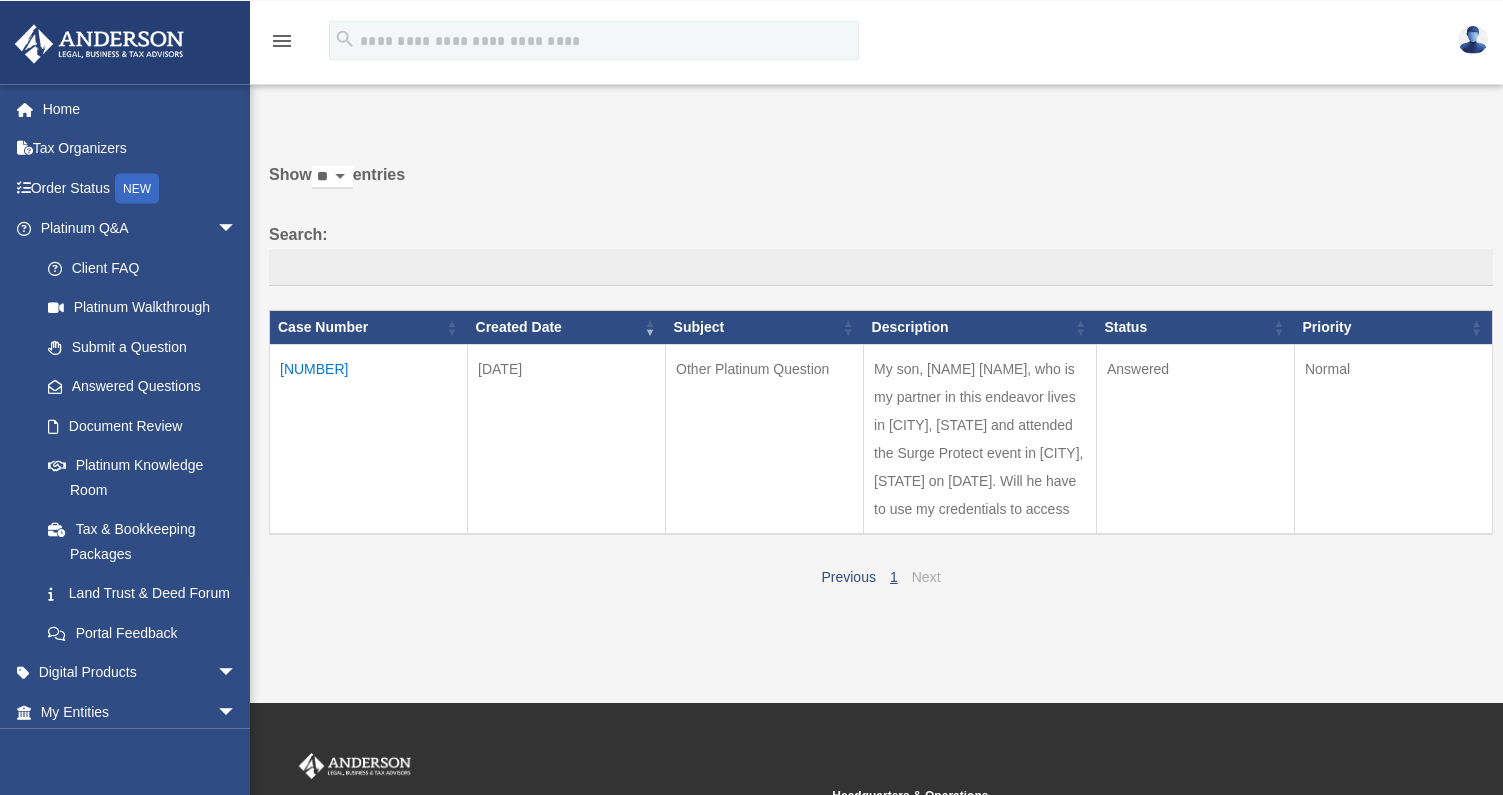 click on "Next" at bounding box center (926, 577) 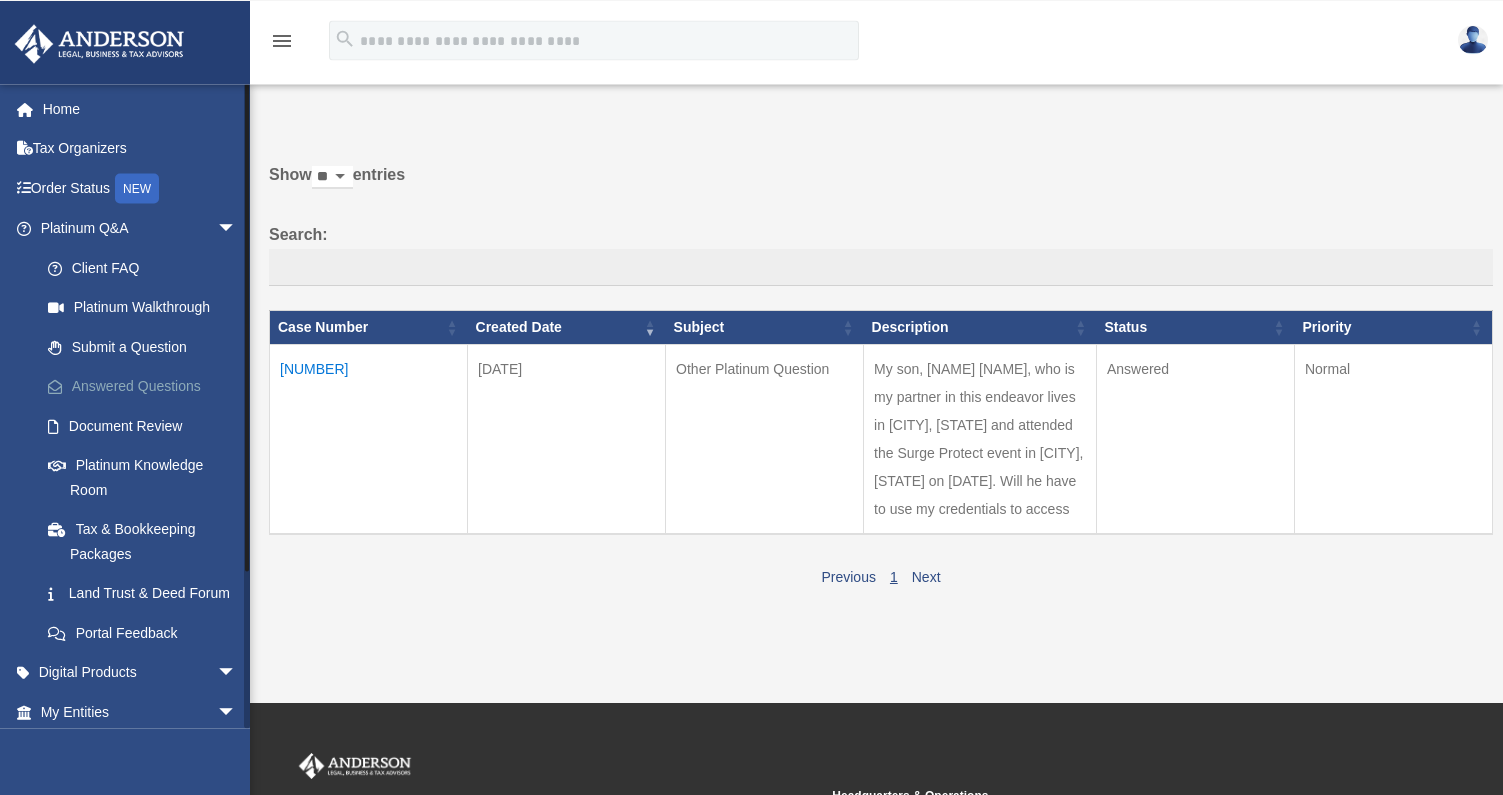 click on "Answered Questions" at bounding box center [147, 386] 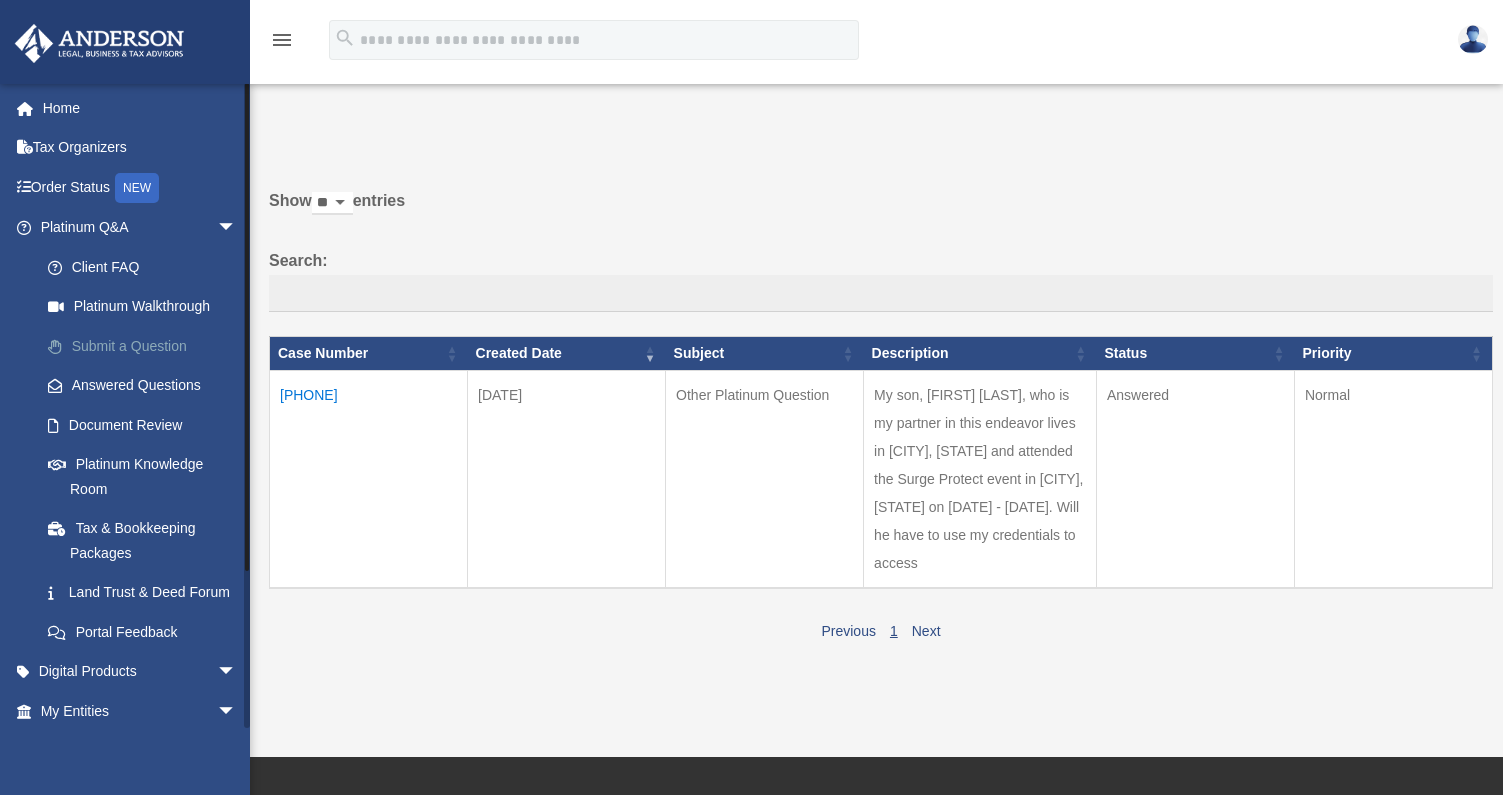 scroll, scrollTop: 0, scrollLeft: 0, axis: both 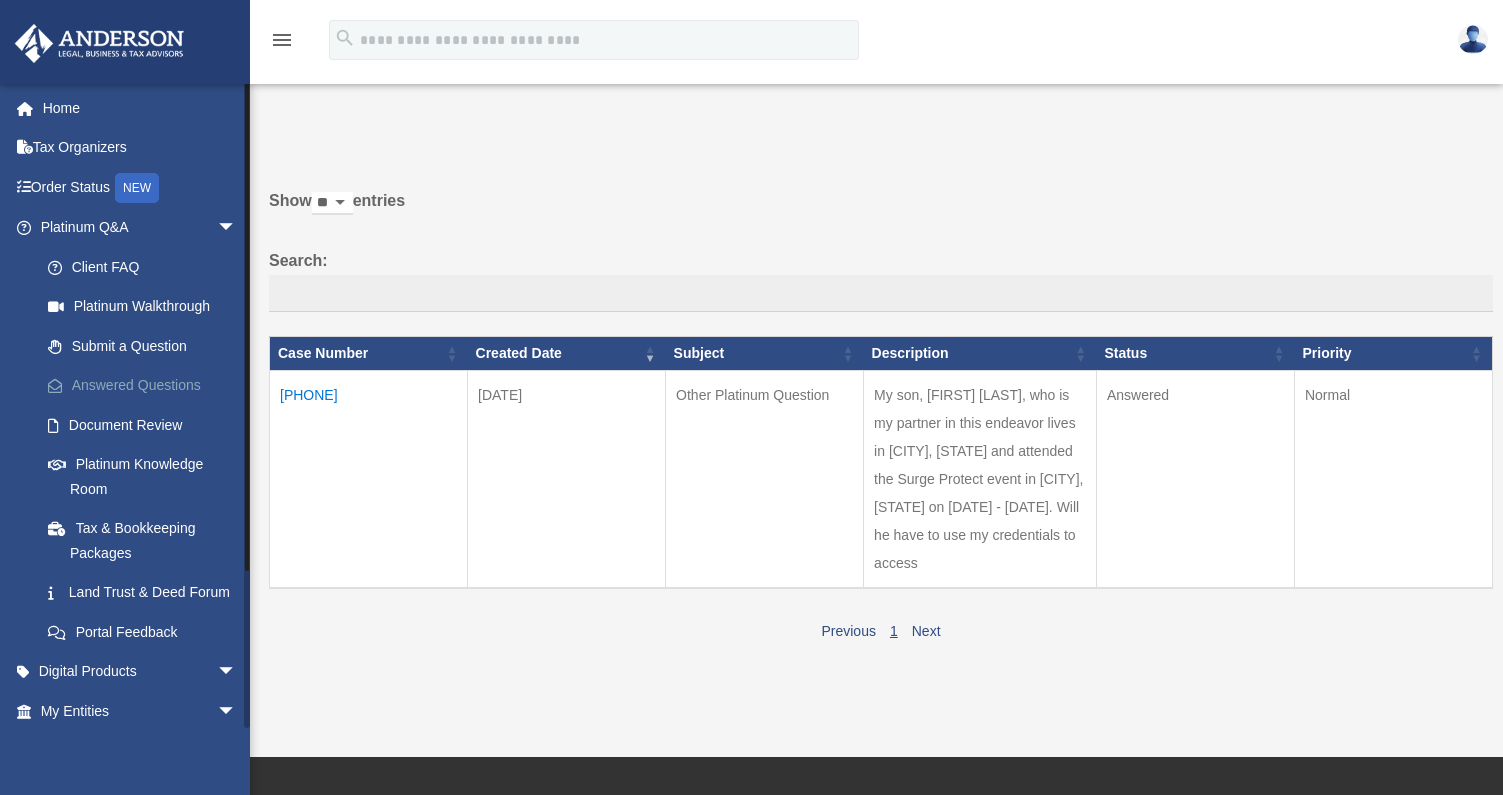 click on "Answered Questions" at bounding box center [147, 386] 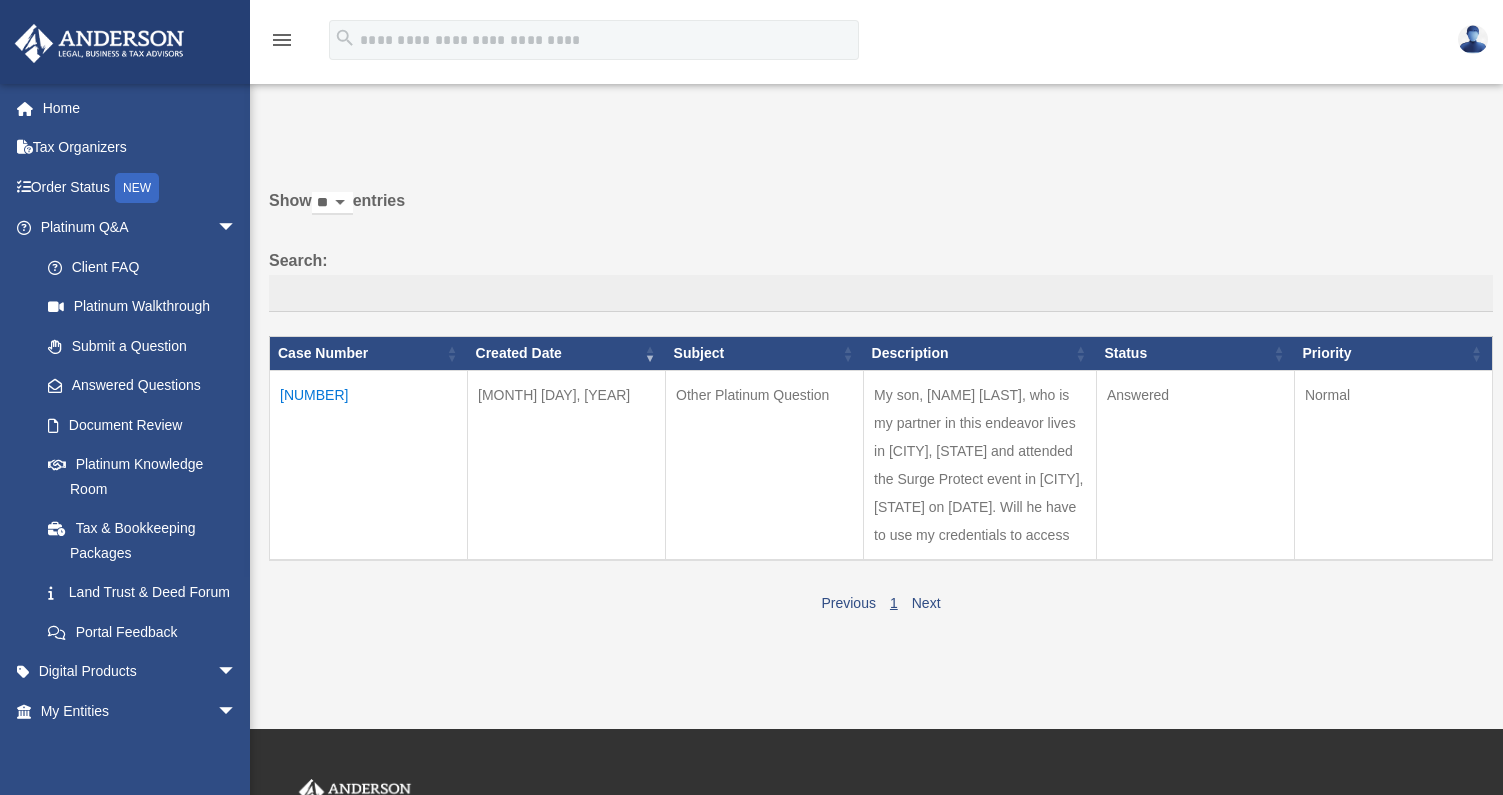 scroll, scrollTop: 0, scrollLeft: 0, axis: both 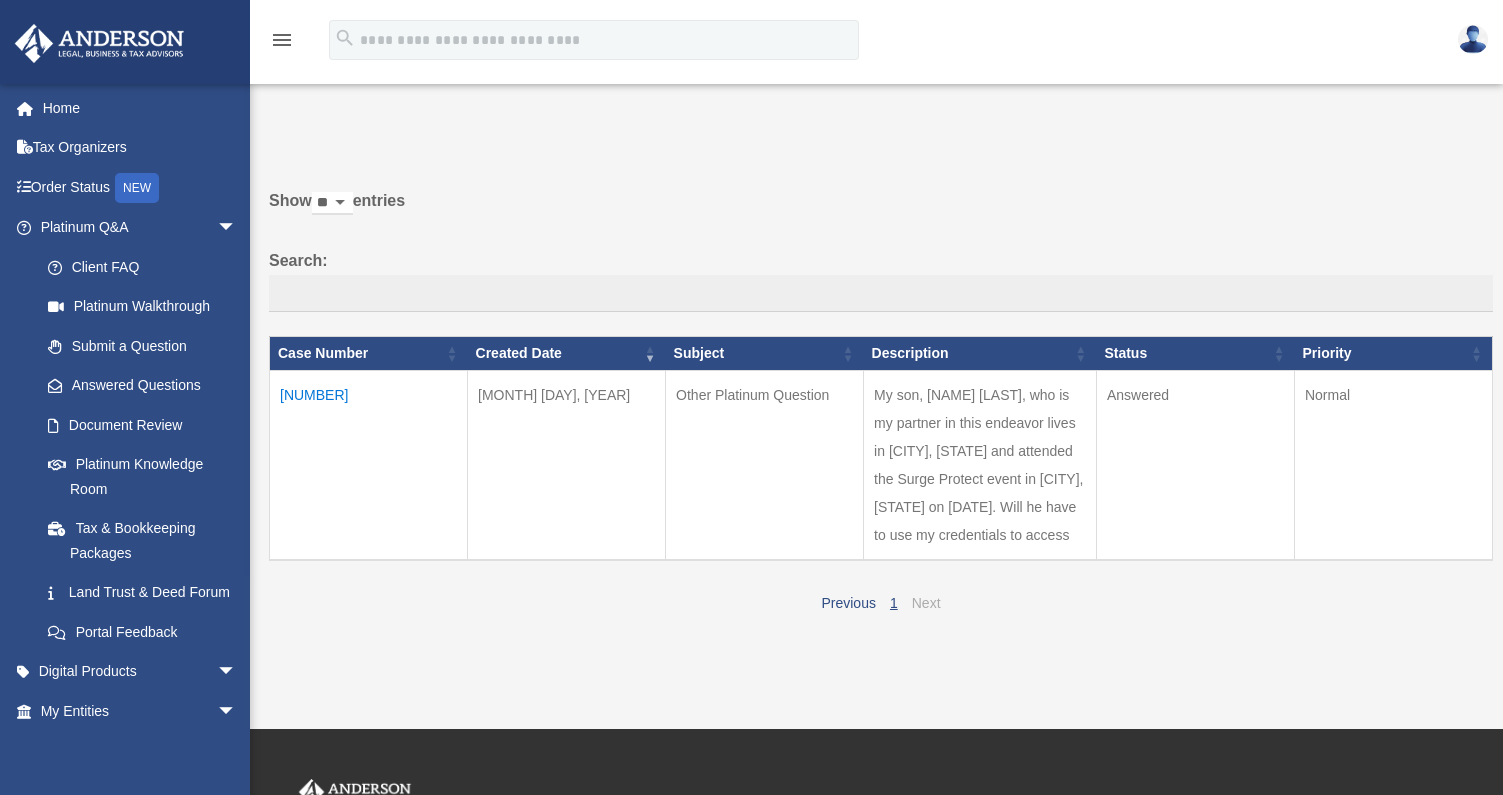 click on "Next" at bounding box center (926, 603) 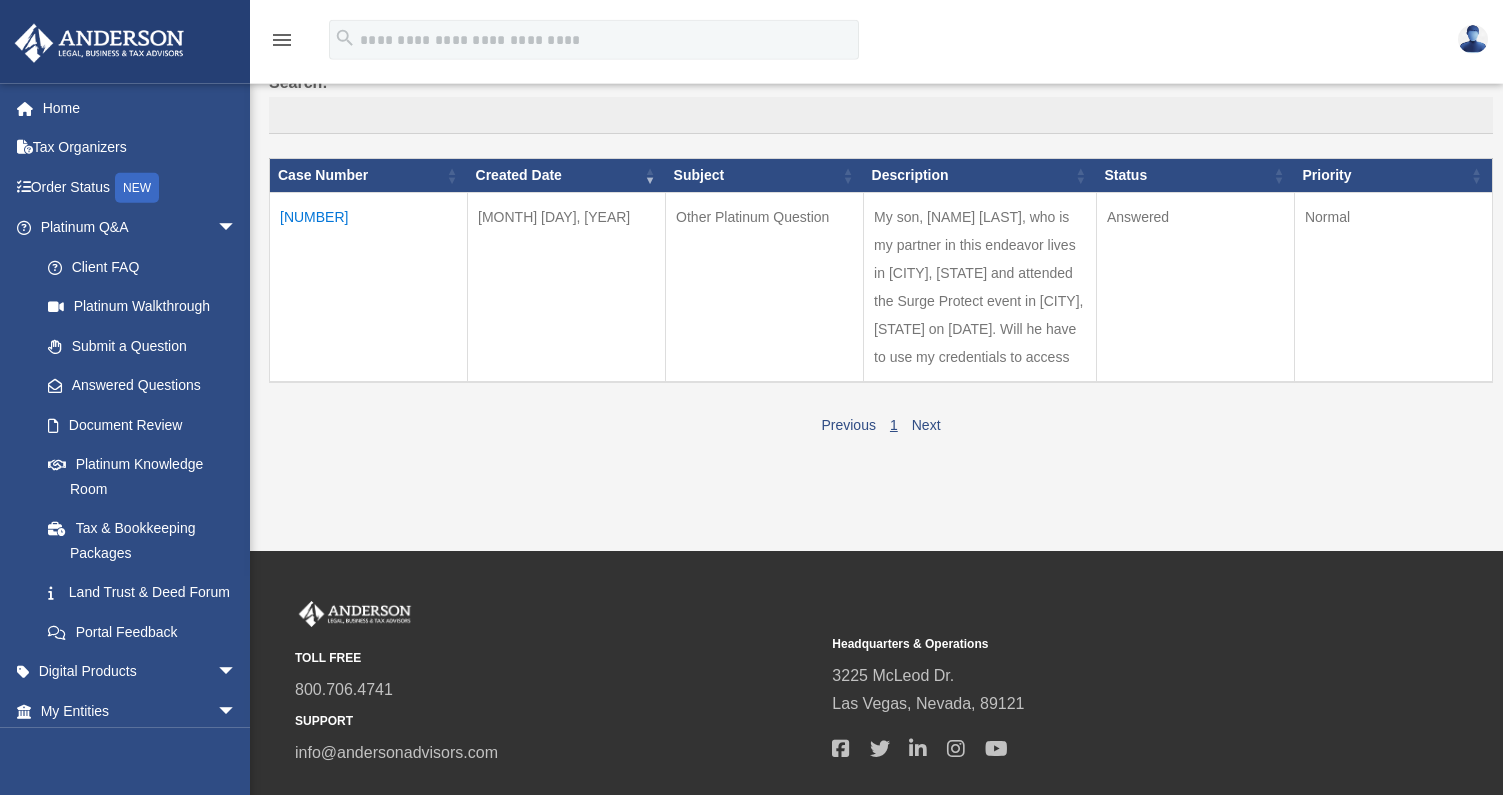 scroll, scrollTop: 179, scrollLeft: 0, axis: vertical 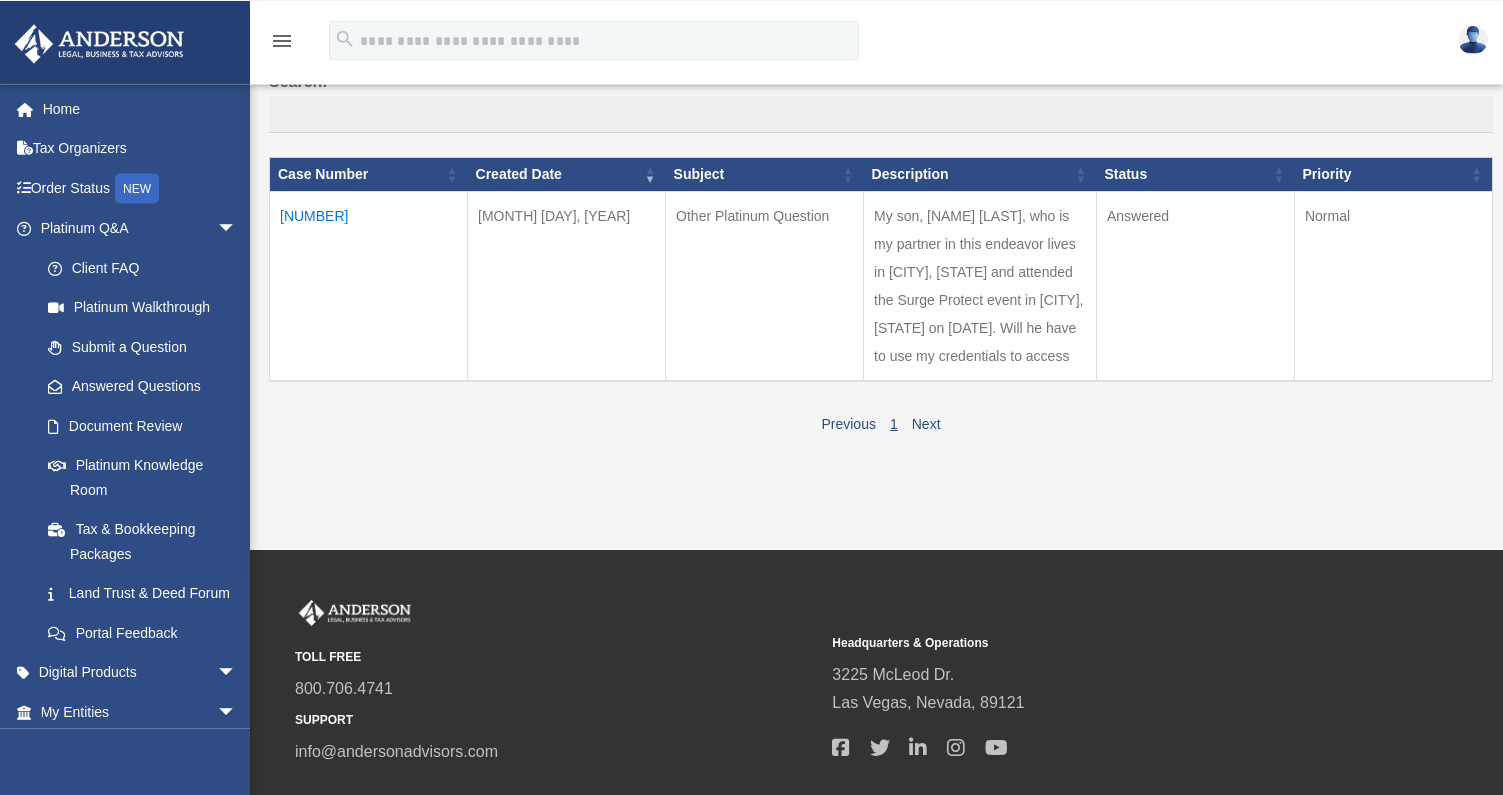 click on "My son, [NAME] [LAST], who is my partner in this endeavor lives in [CITY], [STATE] and attended the Surge Protect event in [CITY], [STATE] on [DATE]. Will he have to use my credentials to access" at bounding box center [980, 286] 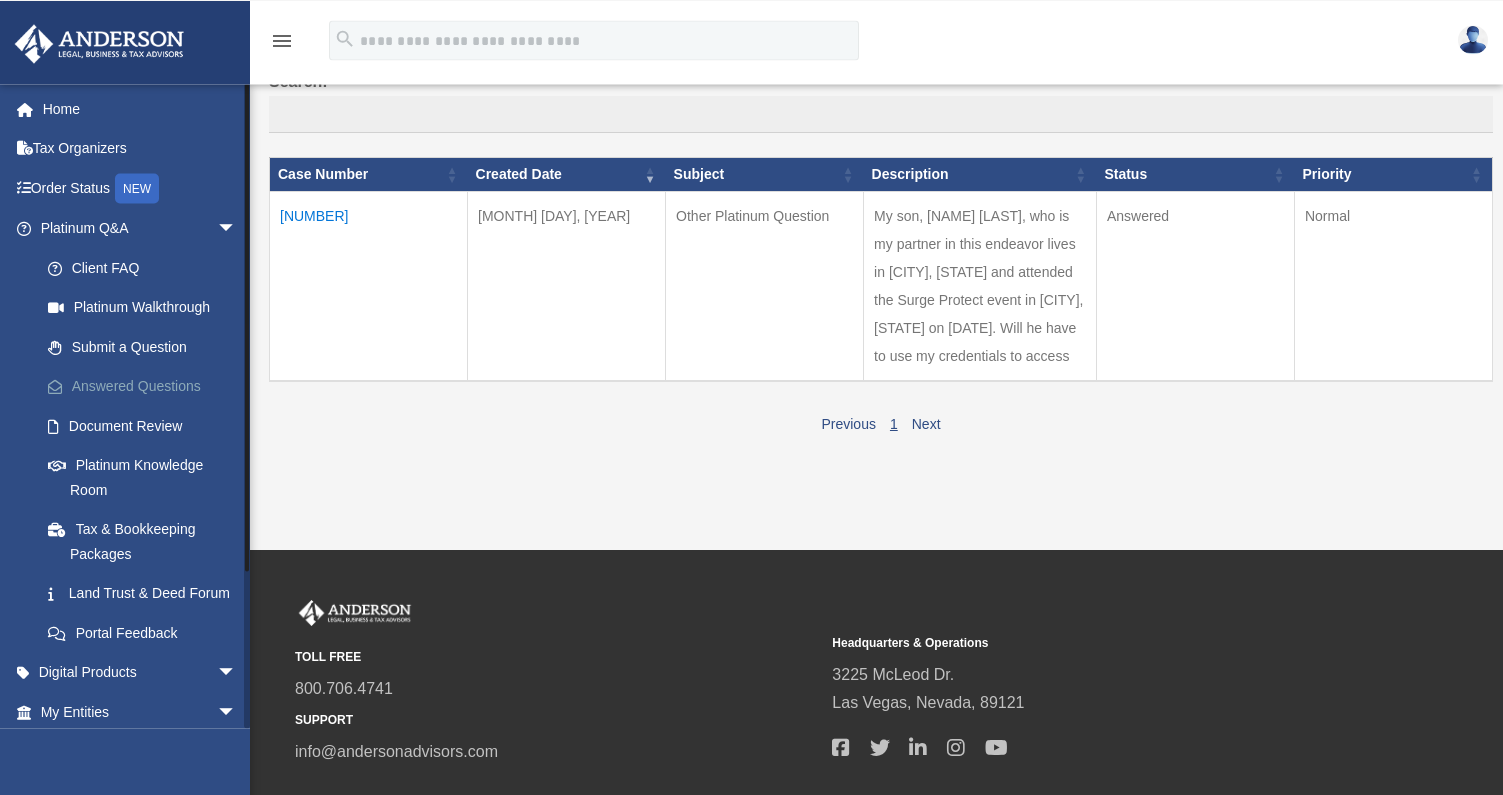 click on "Answered Questions" at bounding box center [147, 386] 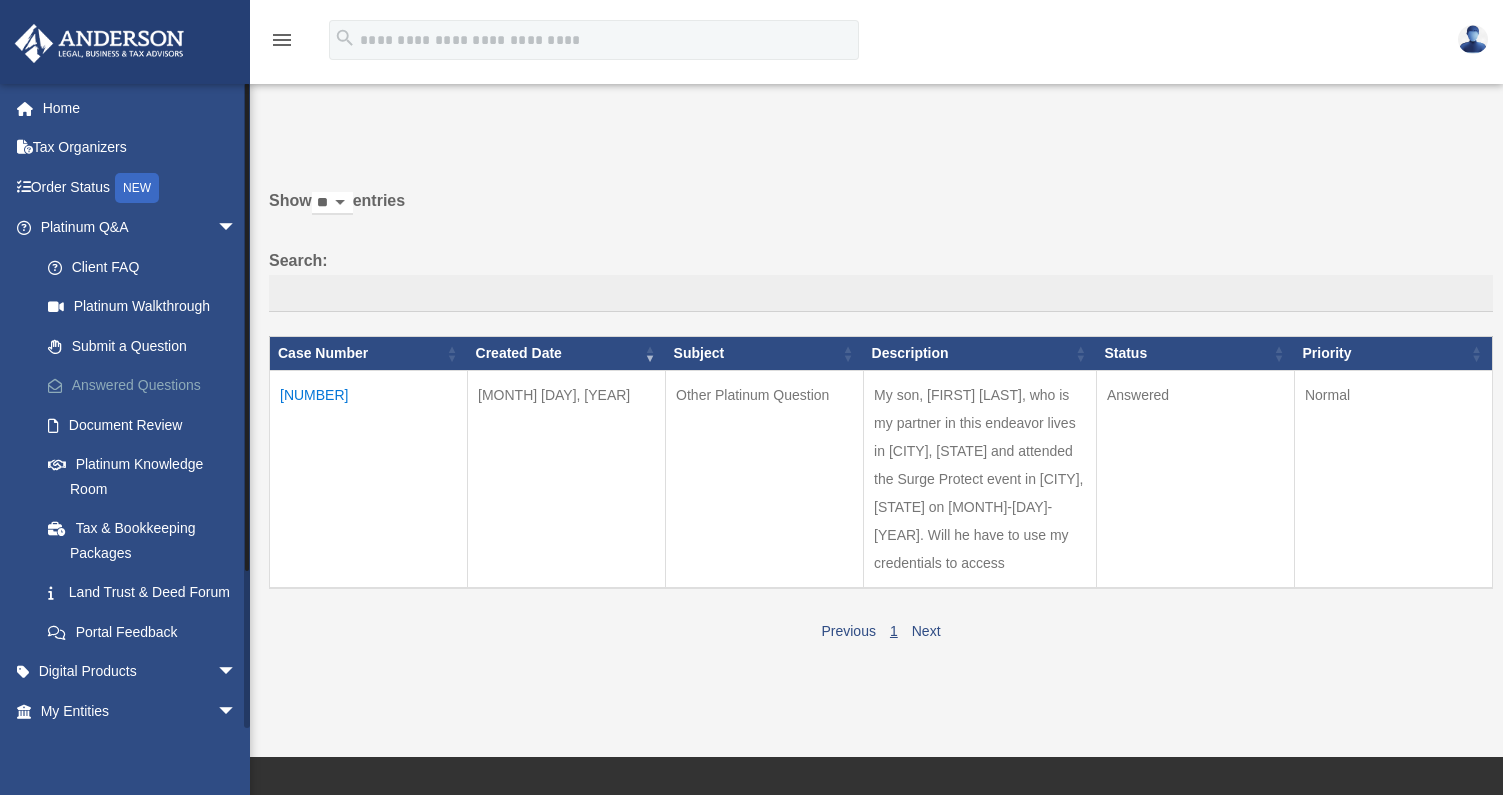scroll, scrollTop: 0, scrollLeft: 0, axis: both 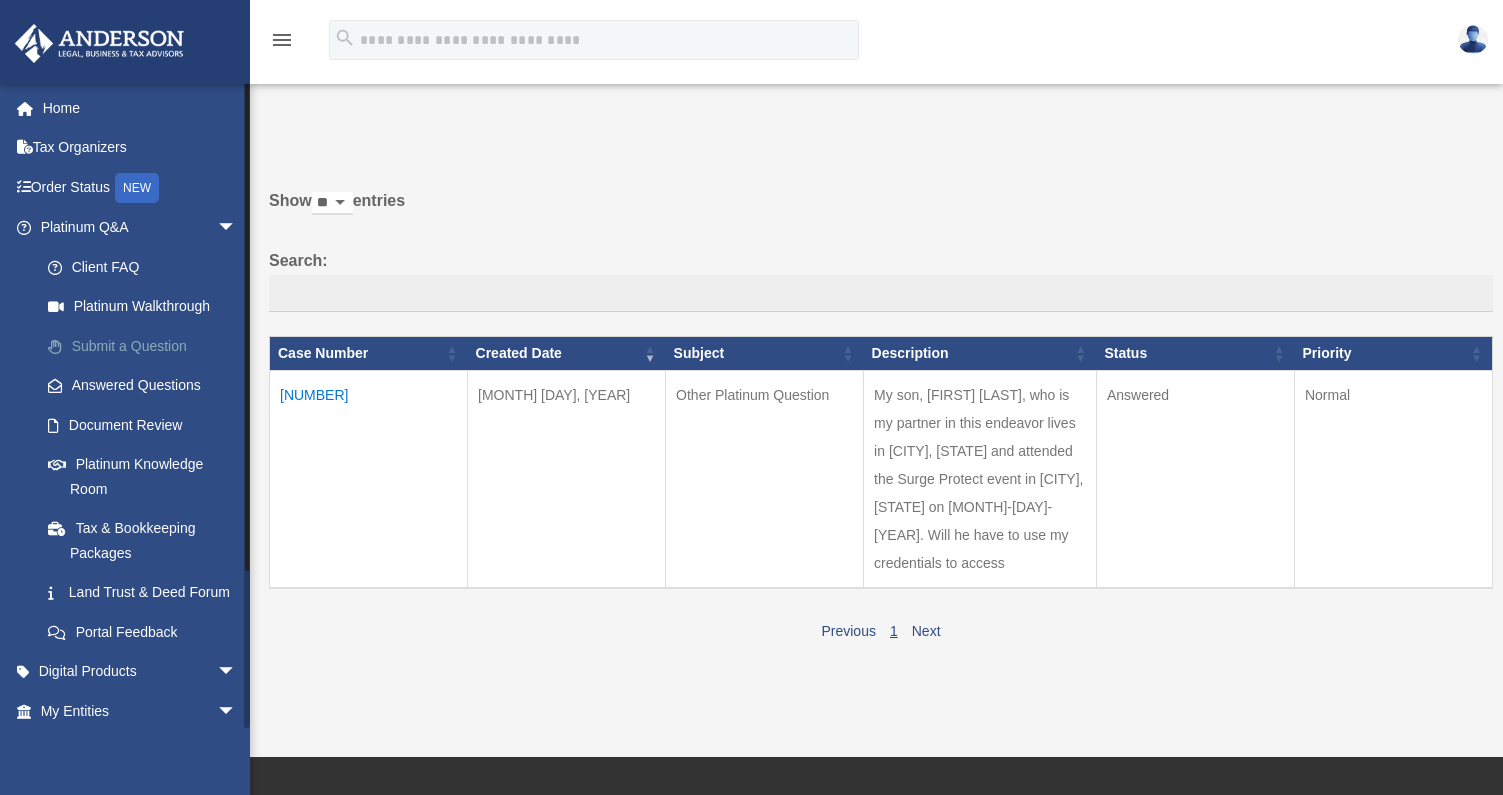 click on "Submit a Question" at bounding box center (147, 346) 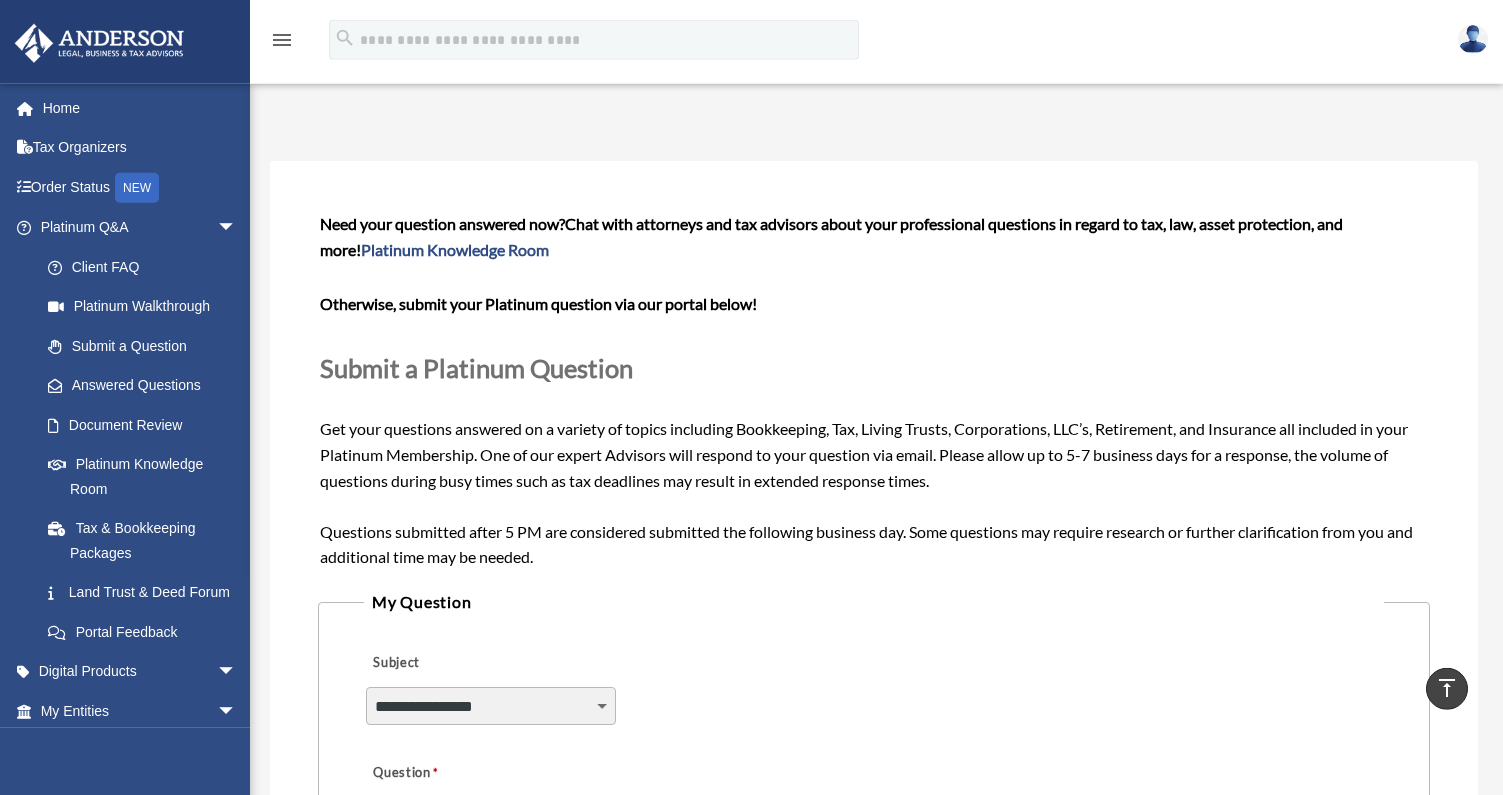 scroll, scrollTop: 0, scrollLeft: 0, axis: both 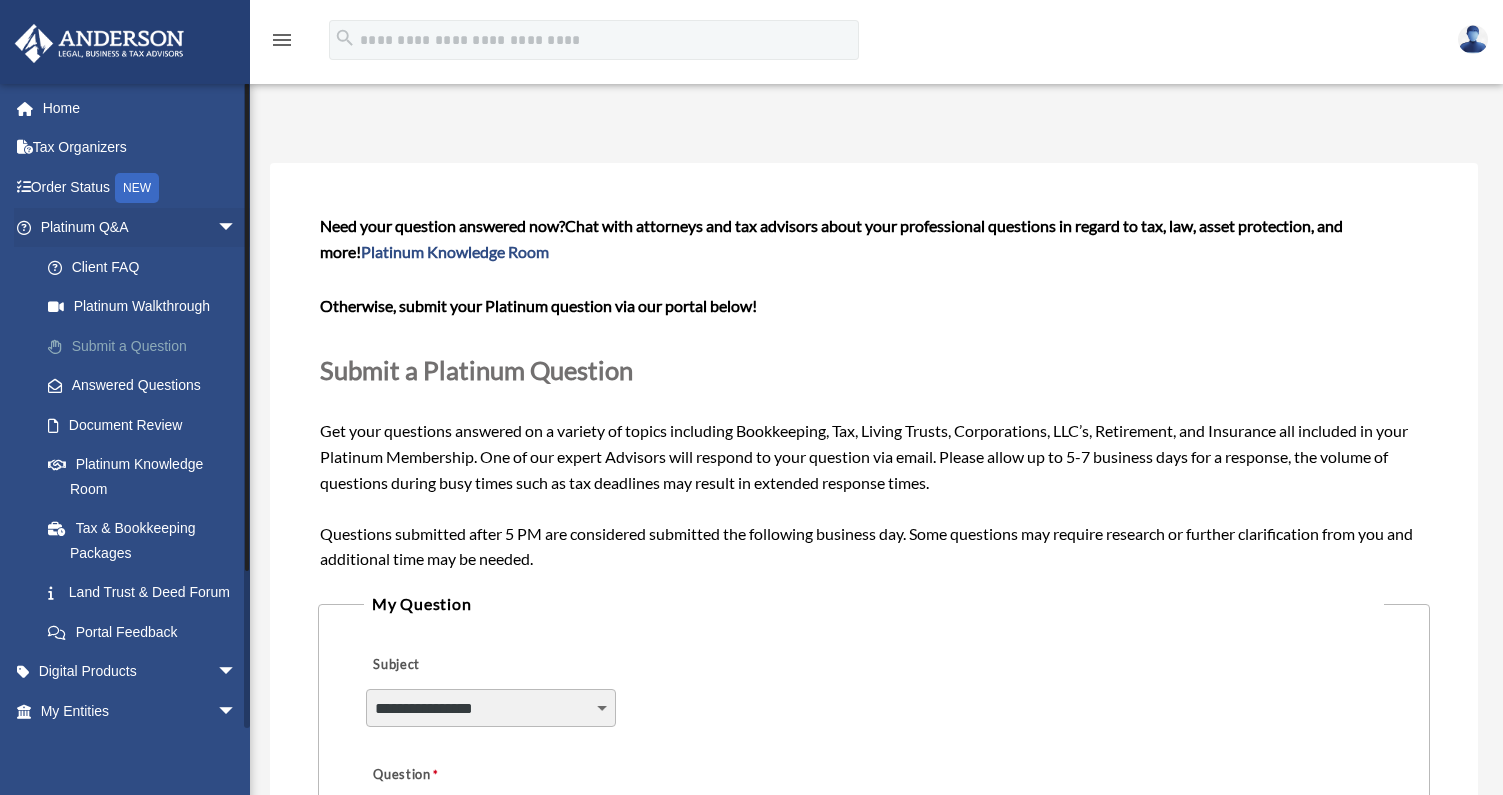 click on "Submit a Question" at bounding box center [147, 346] 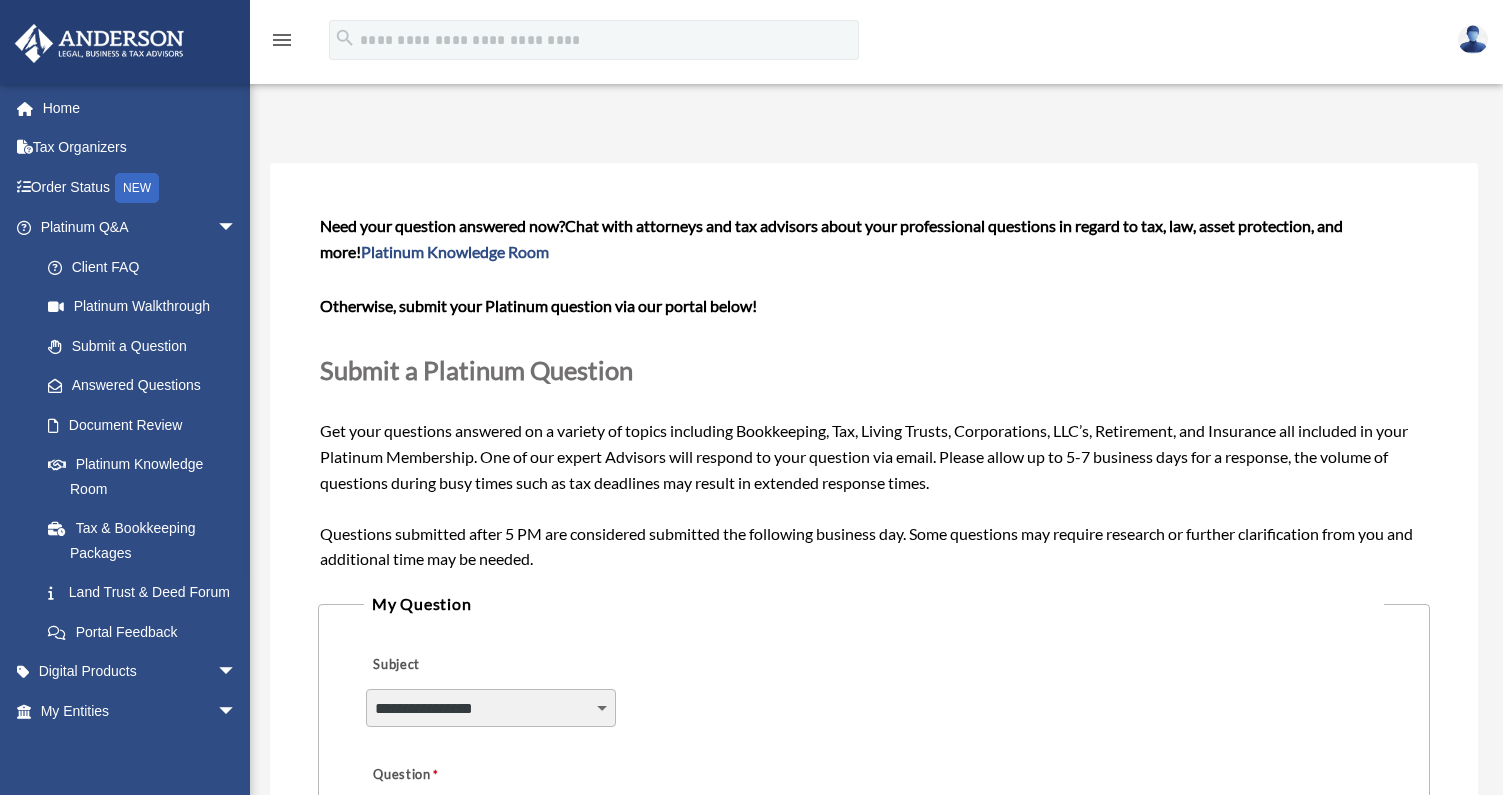 scroll, scrollTop: 0, scrollLeft: 0, axis: both 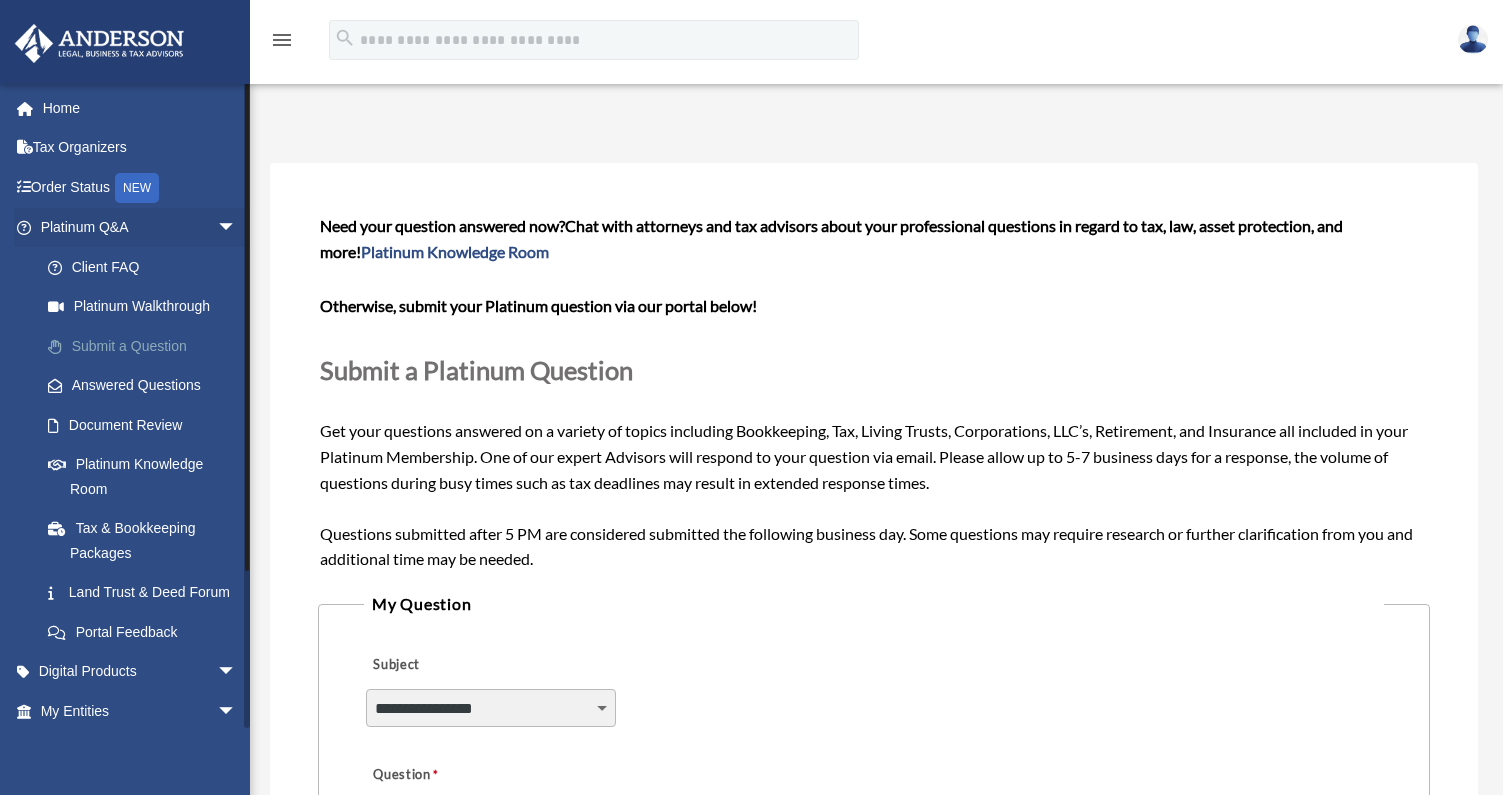 click on "Submit a Question" at bounding box center (147, 346) 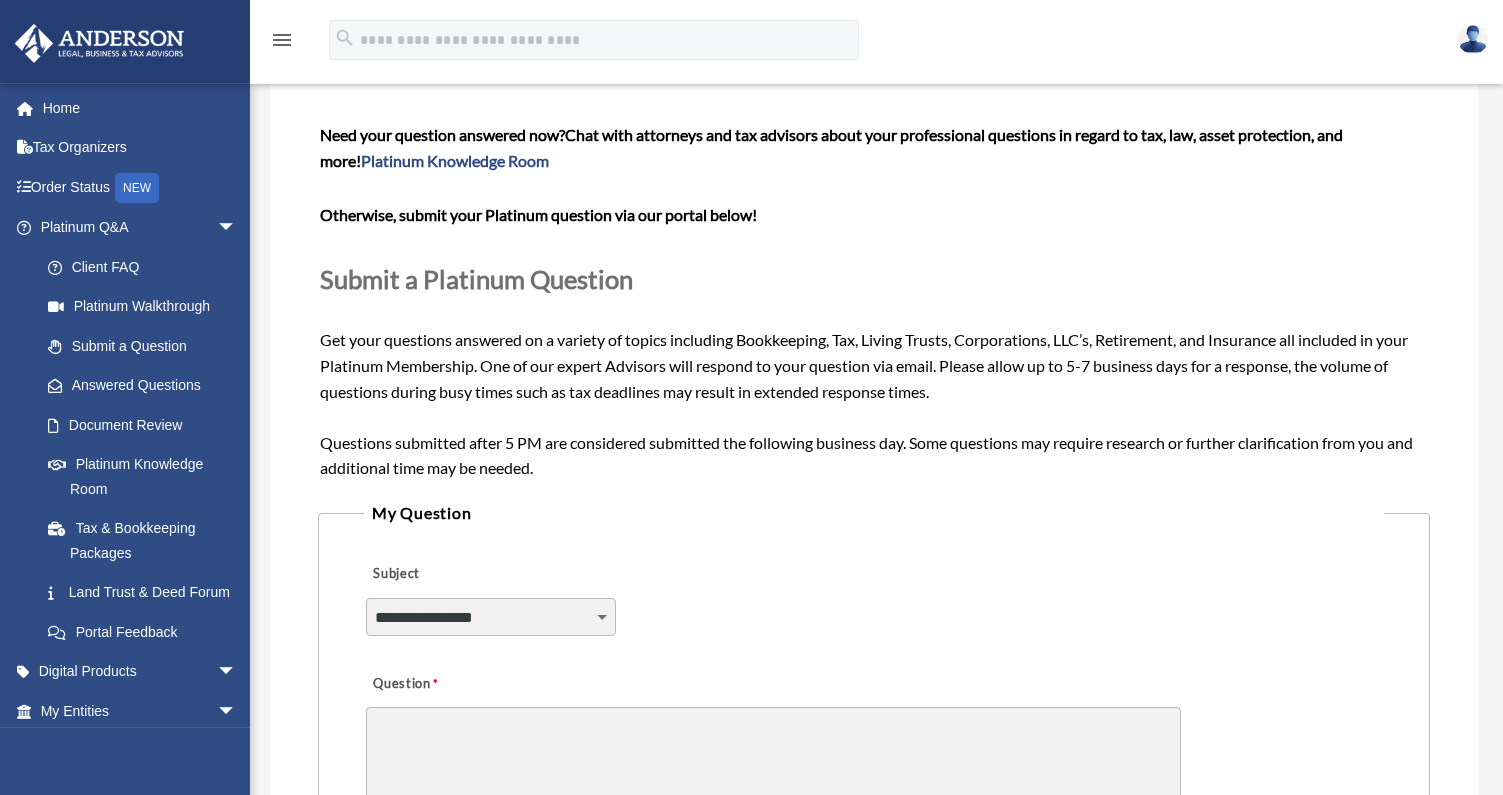 scroll, scrollTop: 0, scrollLeft: 0, axis: both 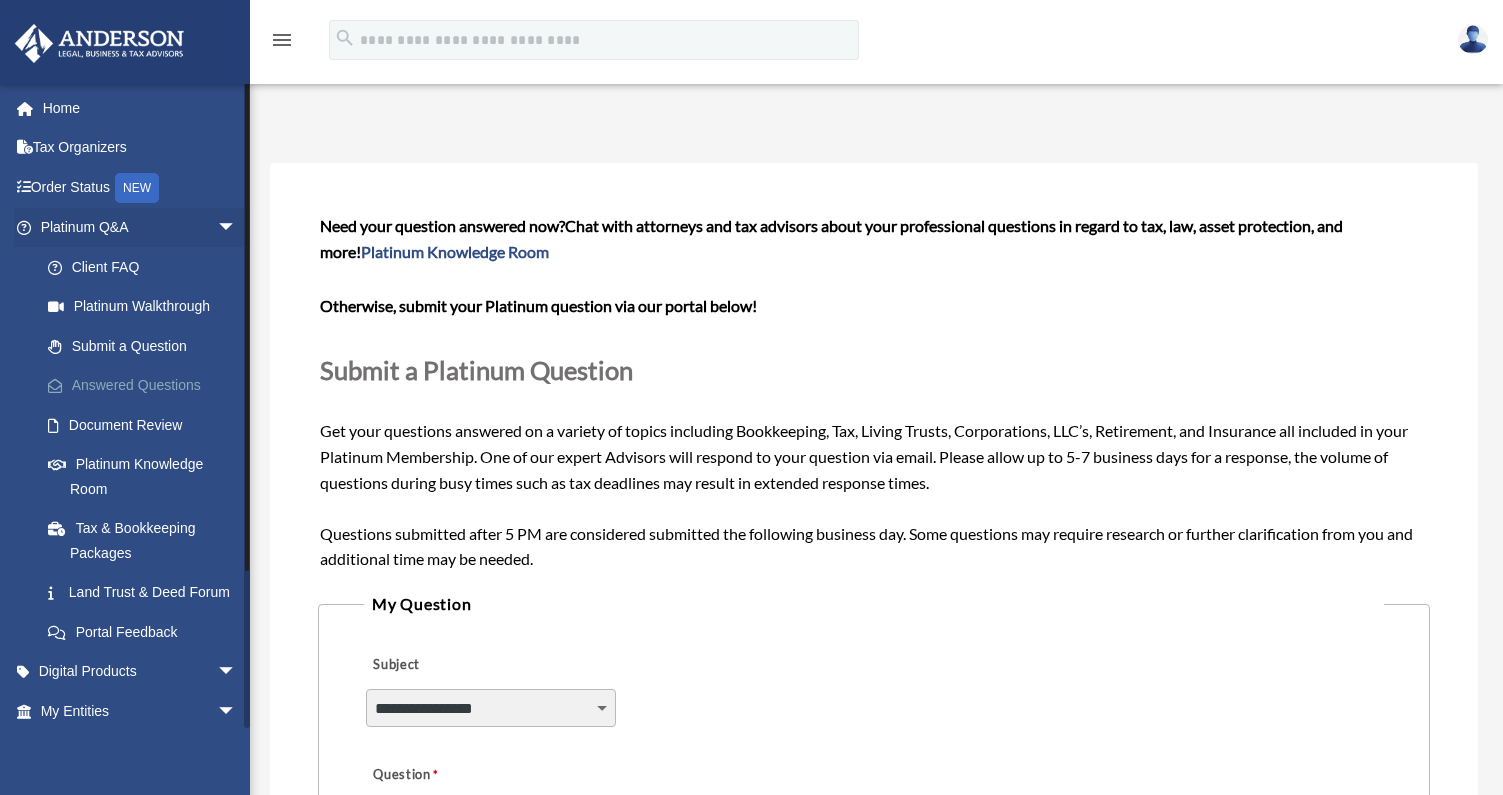 click on "Answered Questions" at bounding box center (147, 386) 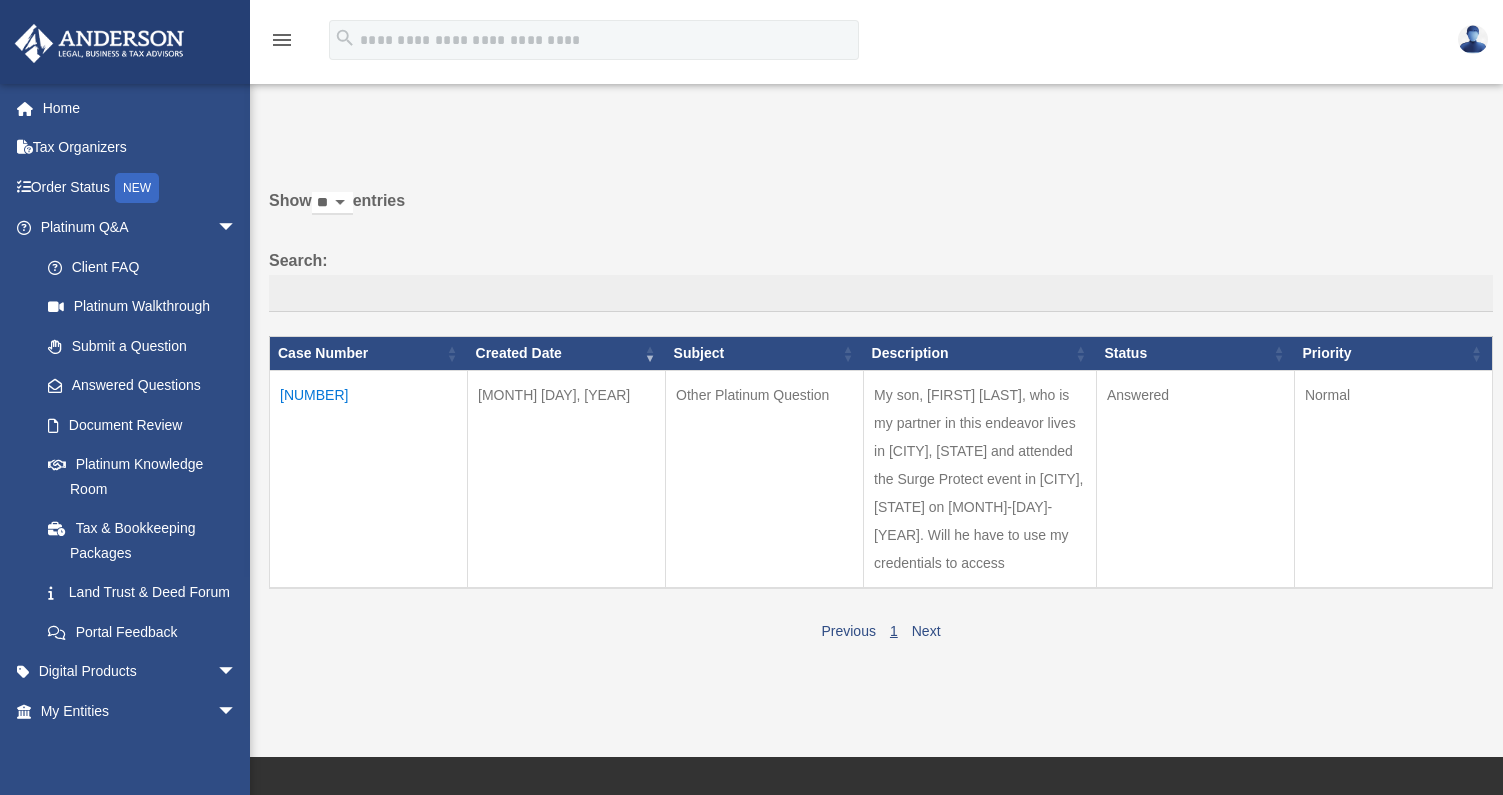 scroll, scrollTop: 0, scrollLeft: 0, axis: both 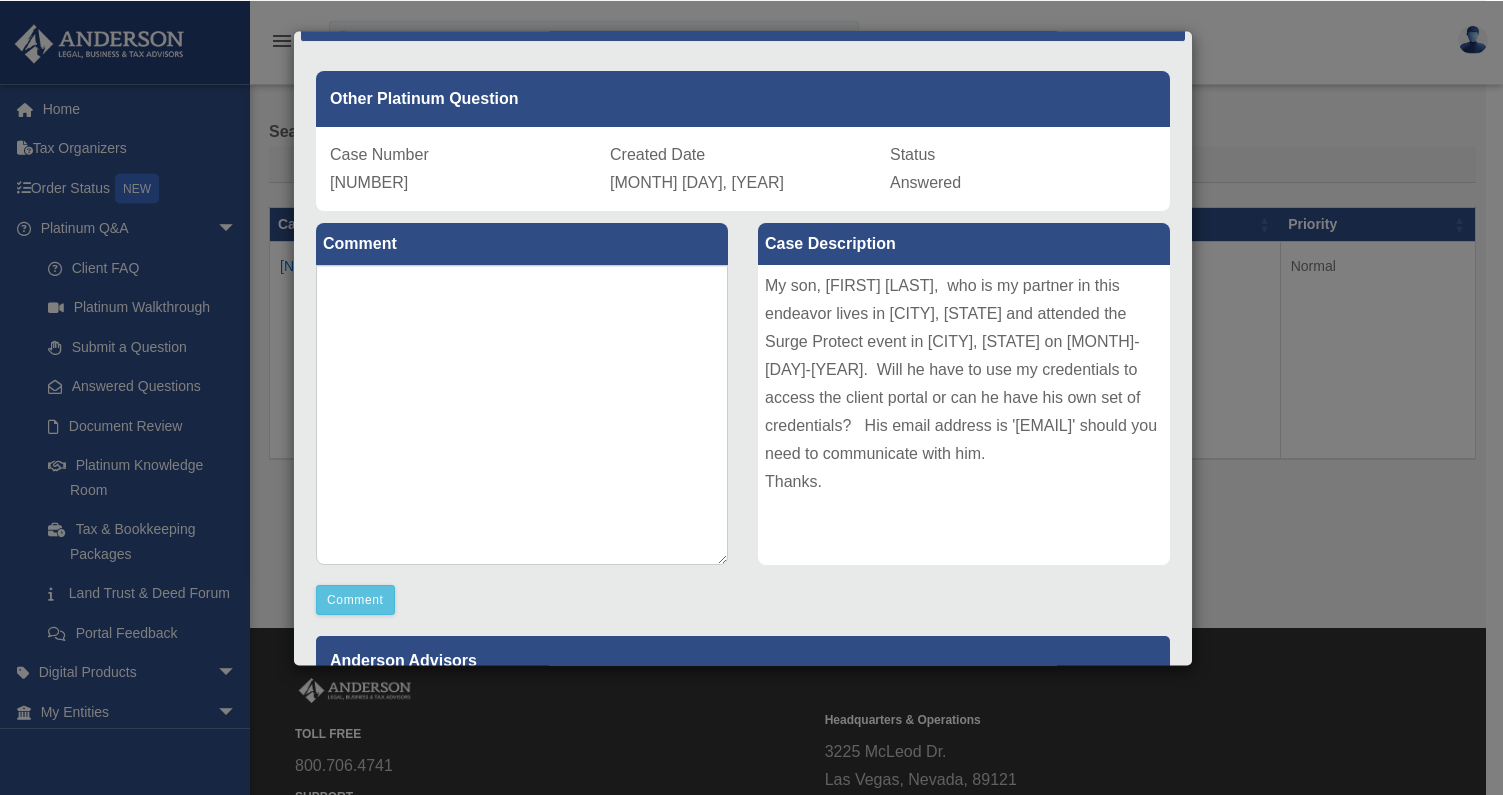 click on "Case Detail
×
Other Platinum Question
Case Number
[NUMBER]
Created Date
[MONTH] [DAY], [YEAR]
Status
Answered
Comment   Comment" at bounding box center (751, 397) 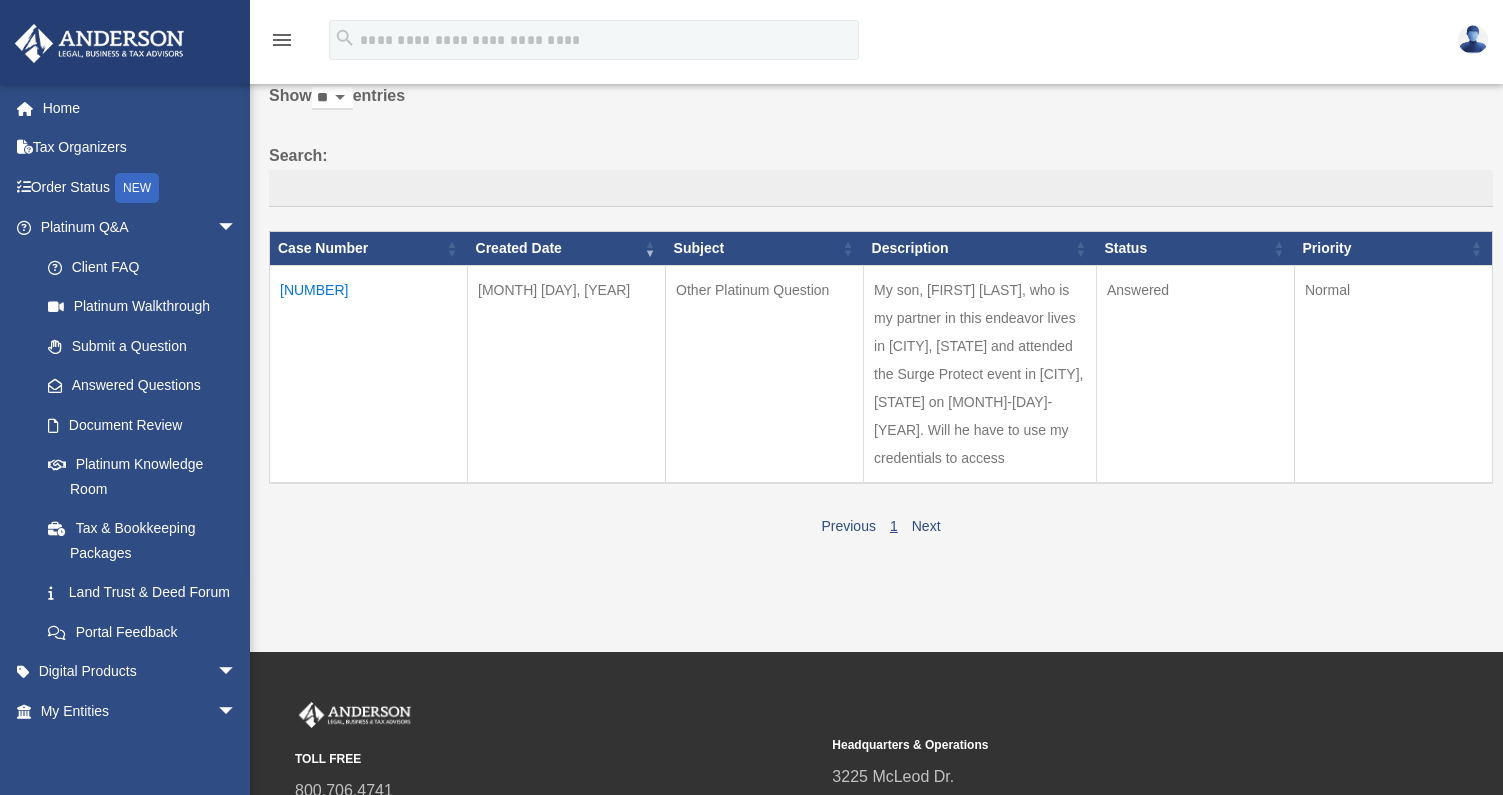 scroll, scrollTop: 0, scrollLeft: 0, axis: both 